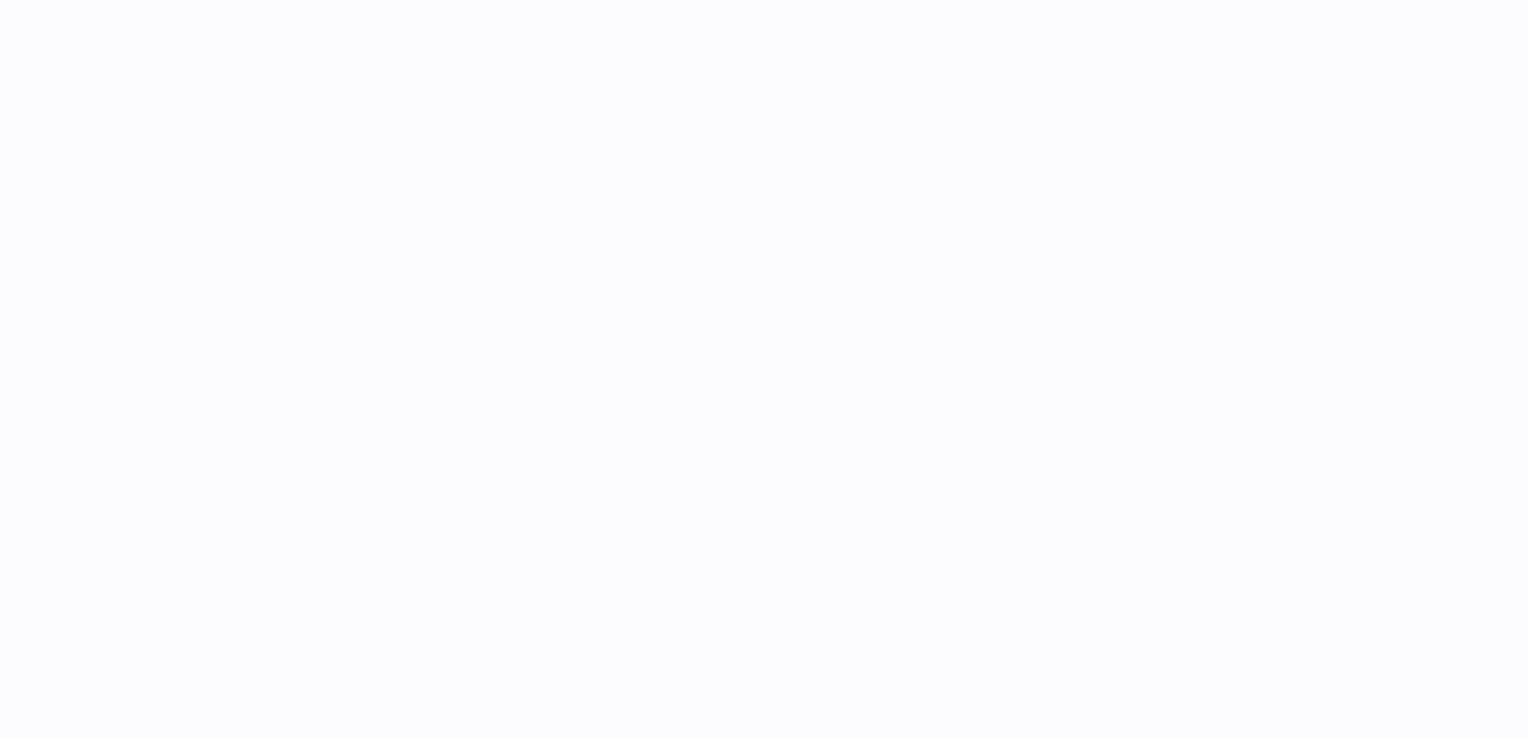 scroll, scrollTop: 0, scrollLeft: 0, axis: both 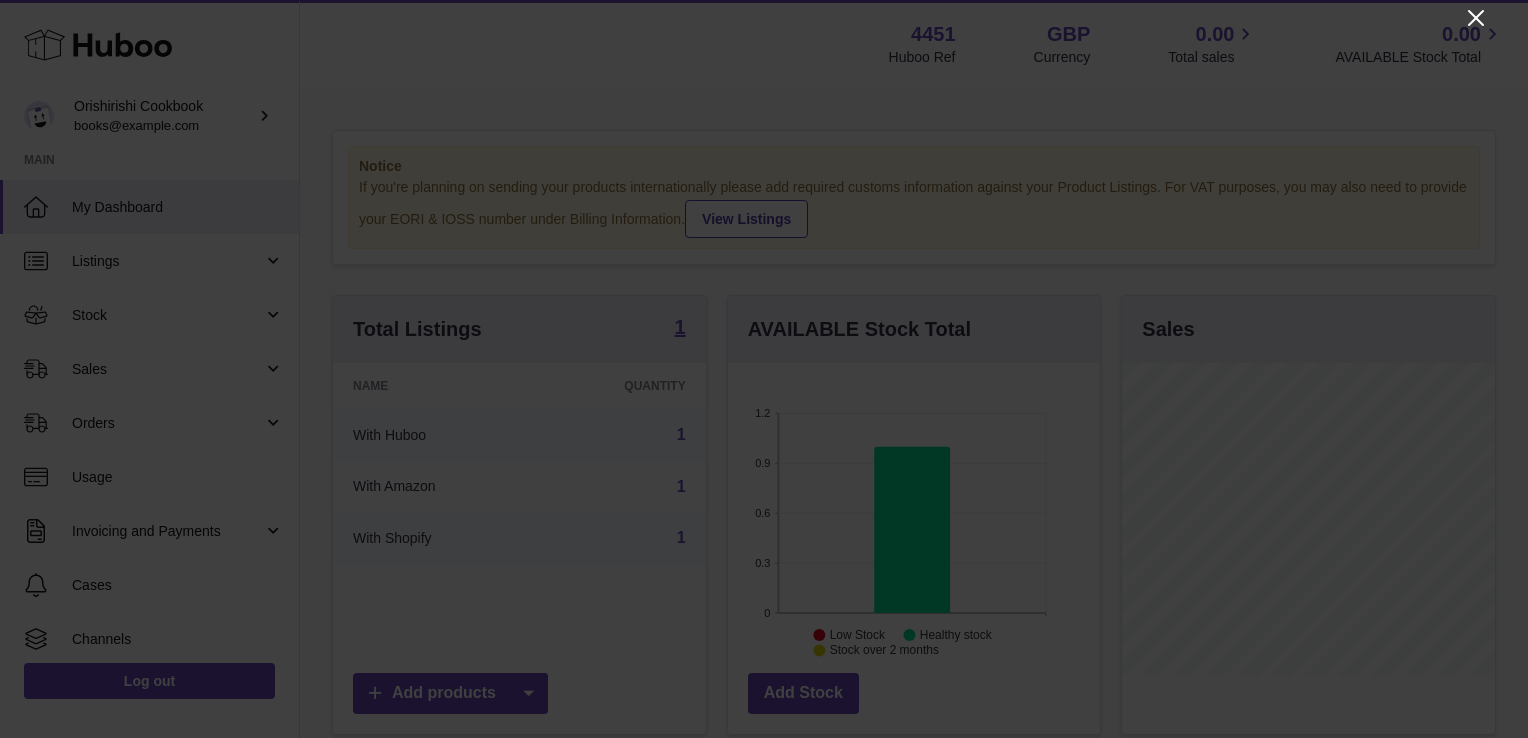 click 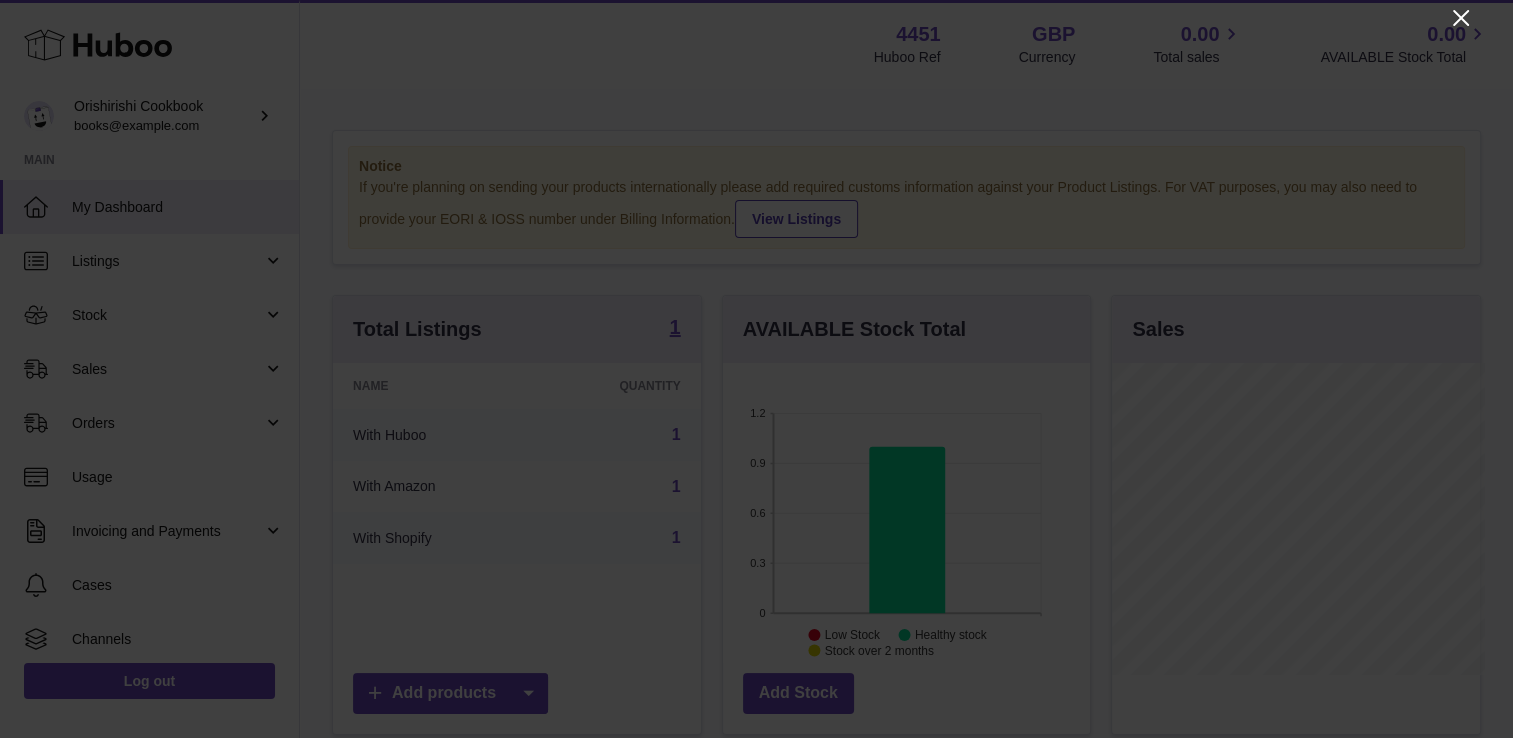 scroll, scrollTop: 312, scrollLeft: 368, axis: both 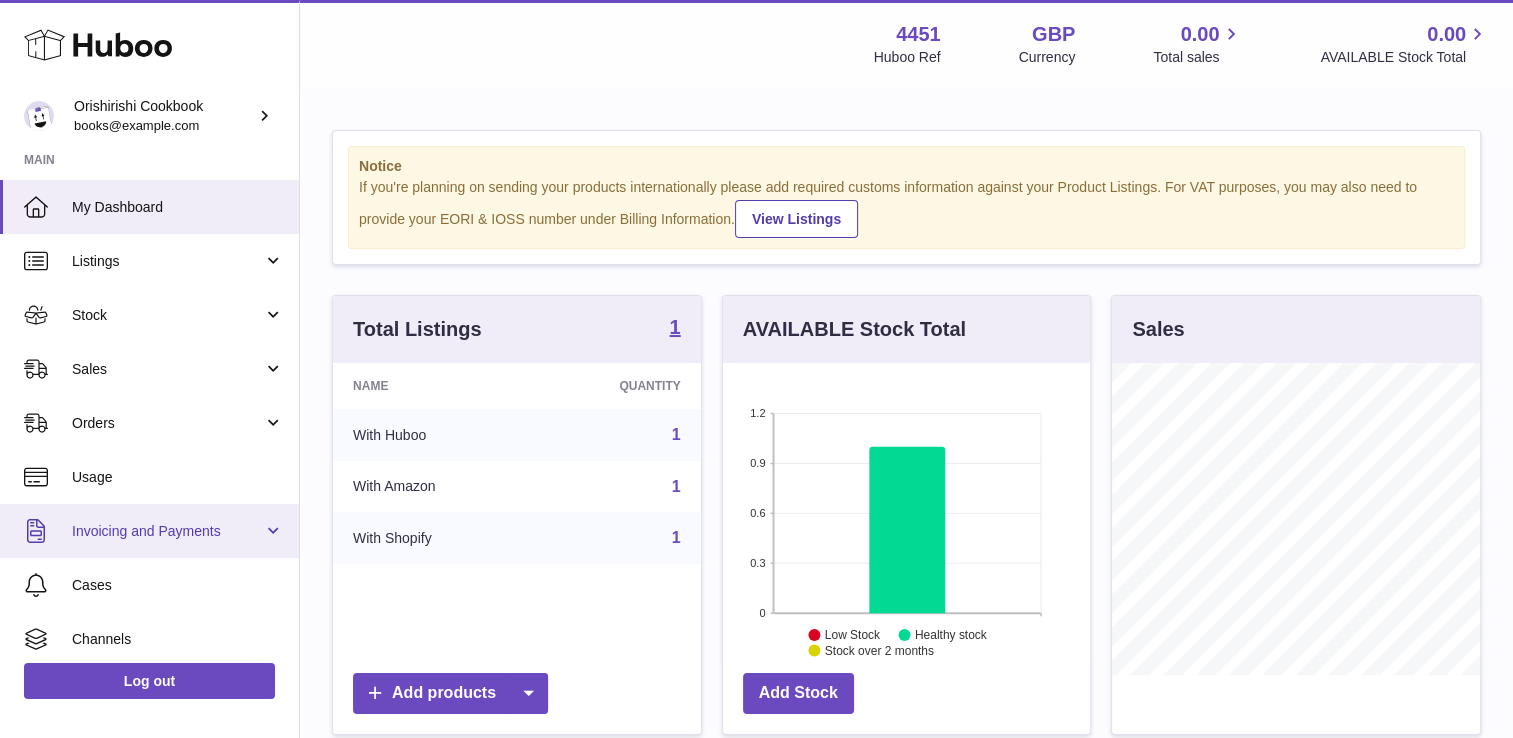 click on "Invoicing and Payments" at bounding box center [167, 531] 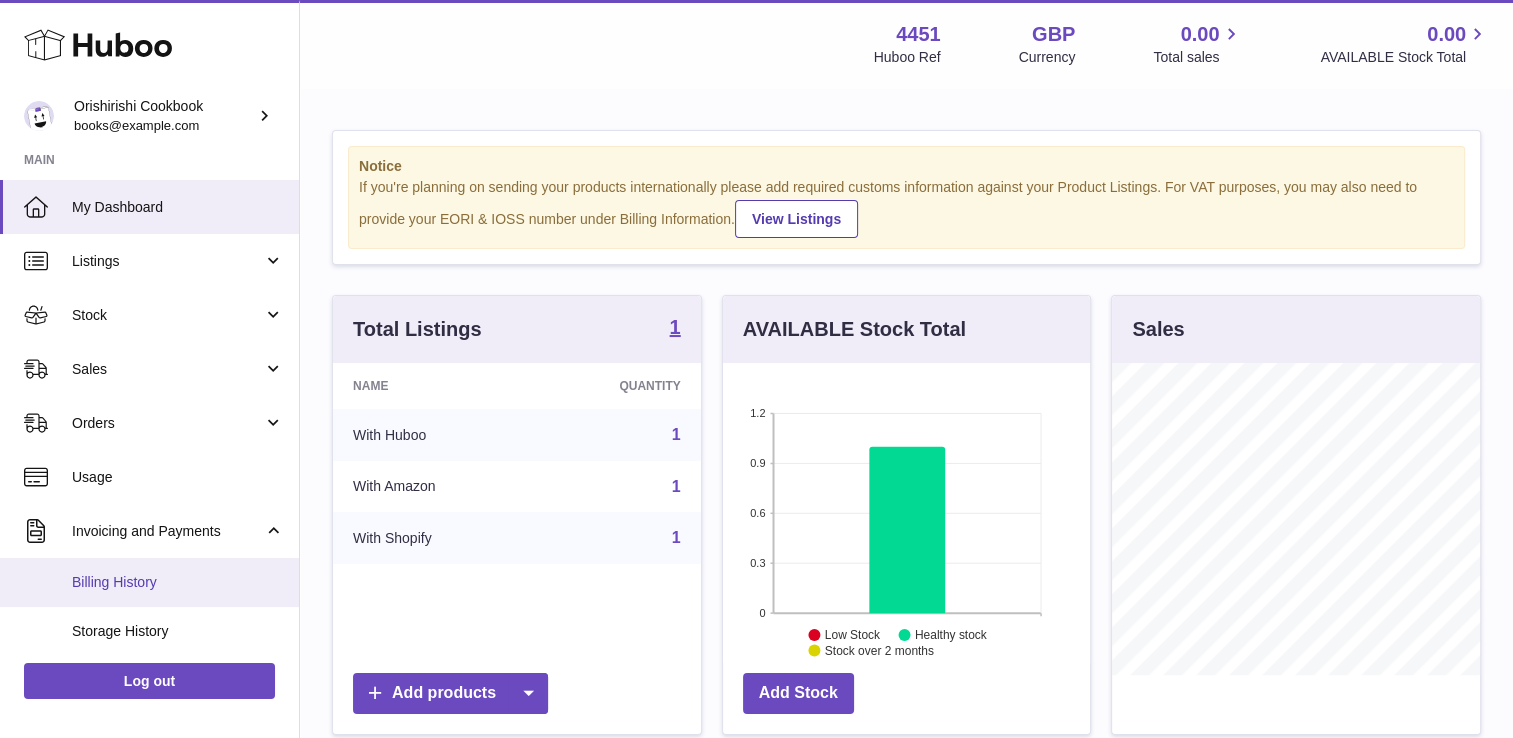 click on "Billing History" at bounding box center [178, 582] 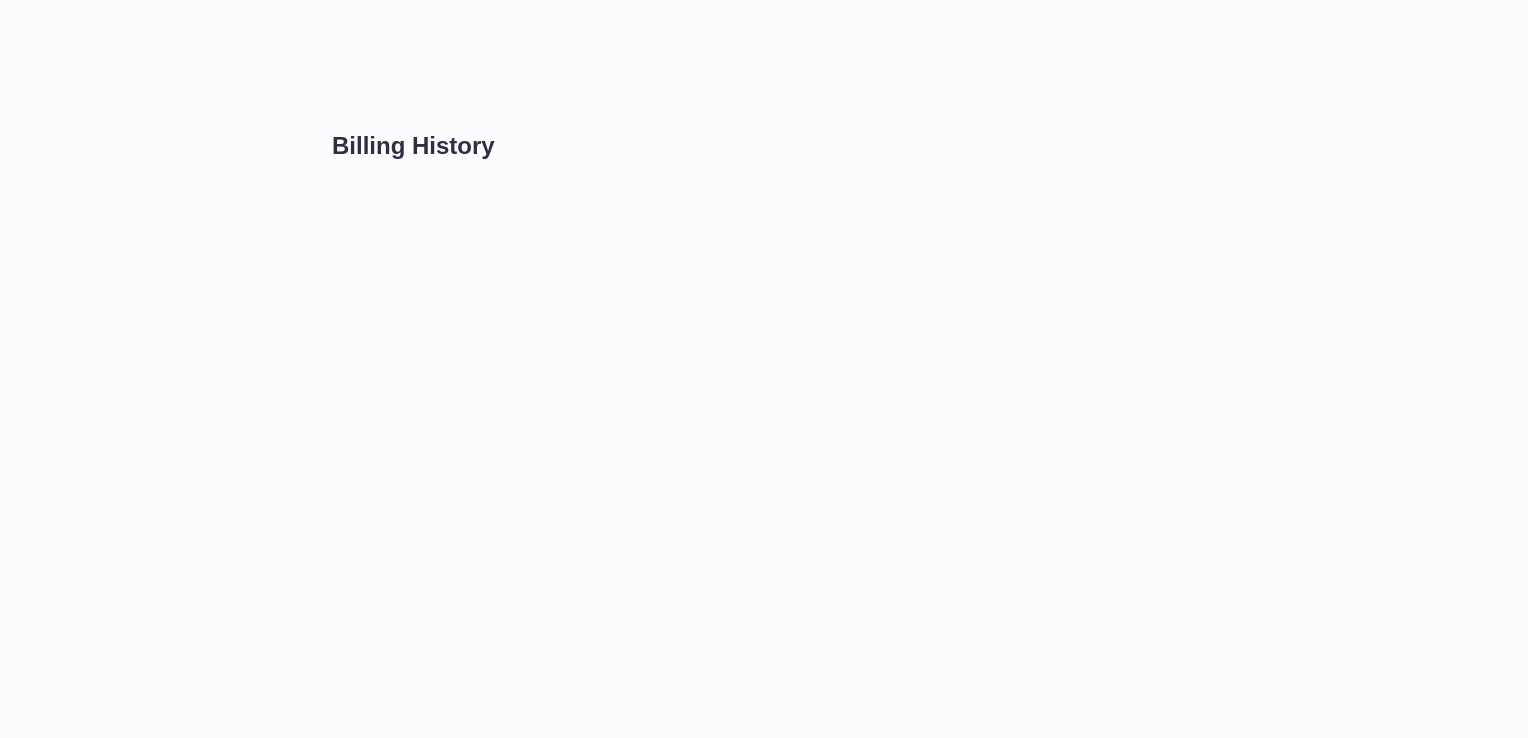 scroll, scrollTop: 0, scrollLeft: 0, axis: both 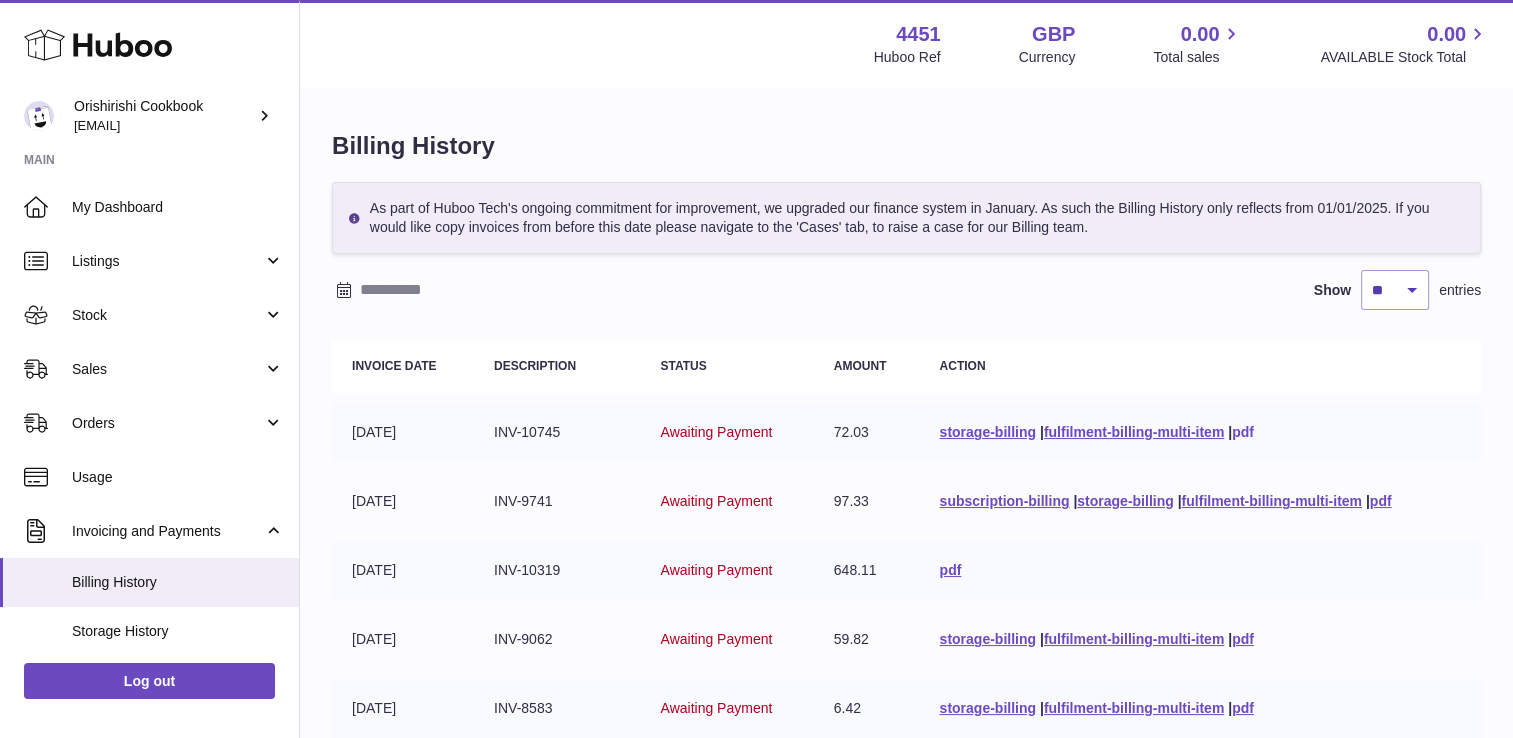 click on "pdf" at bounding box center [1243, 432] 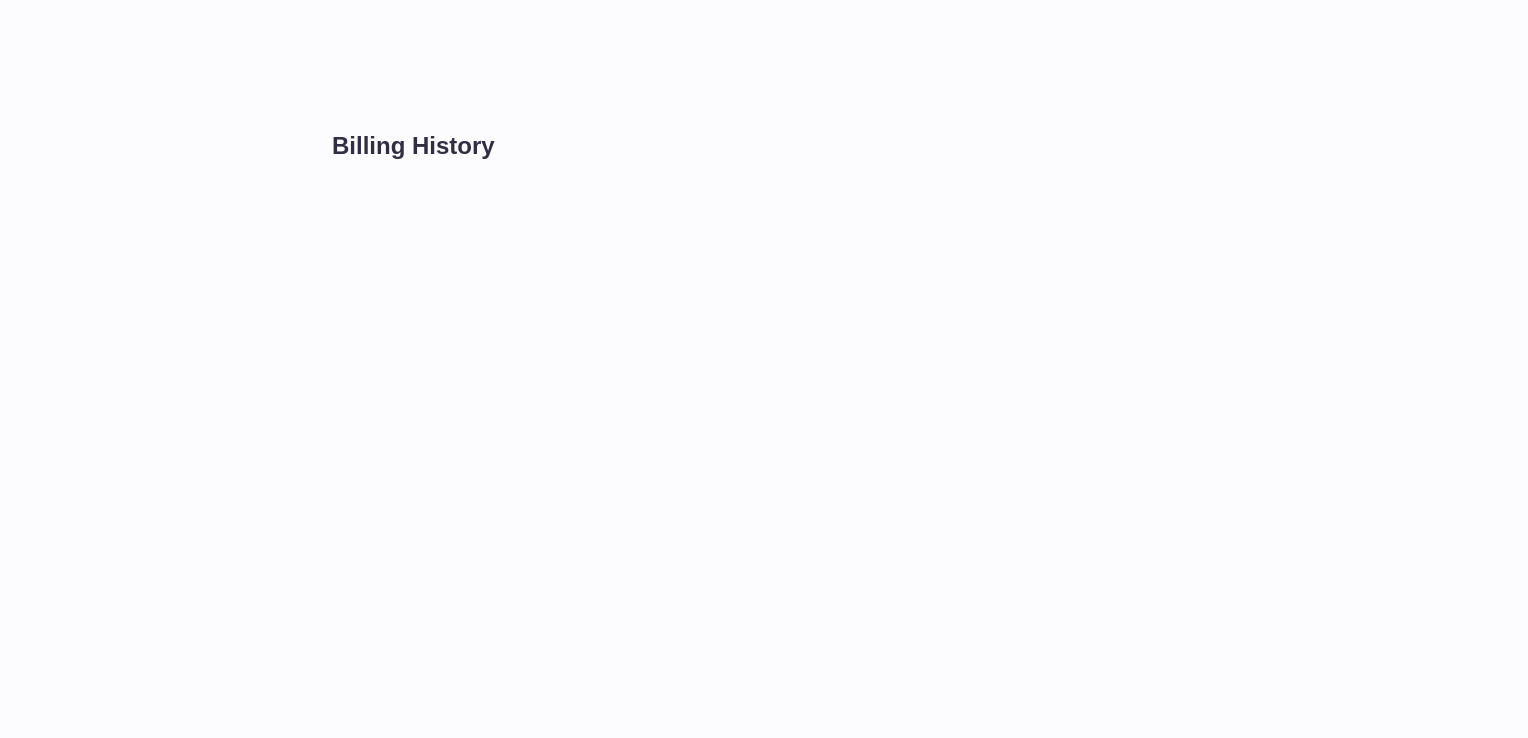 scroll, scrollTop: 0, scrollLeft: 0, axis: both 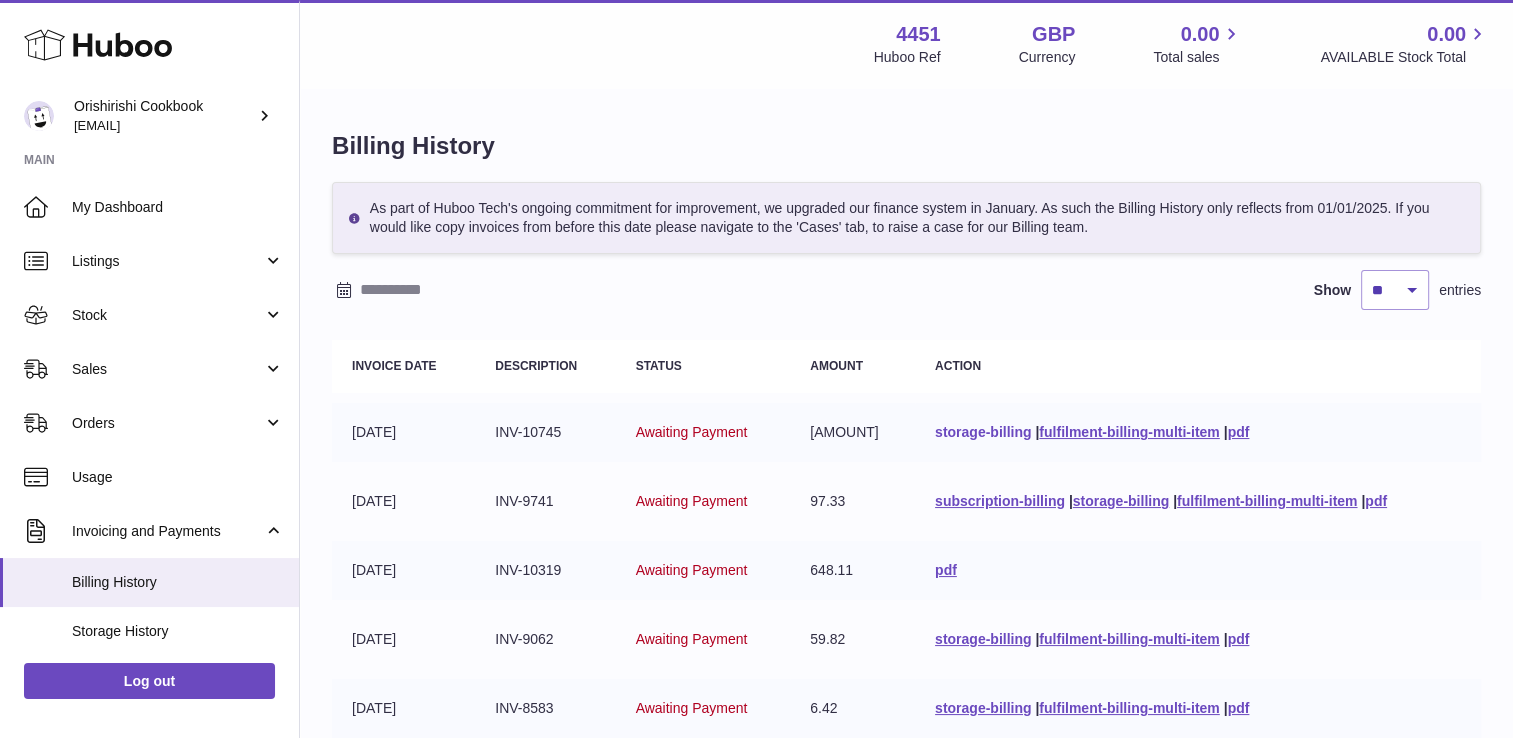 click on "storage-billing" at bounding box center (983, 432) 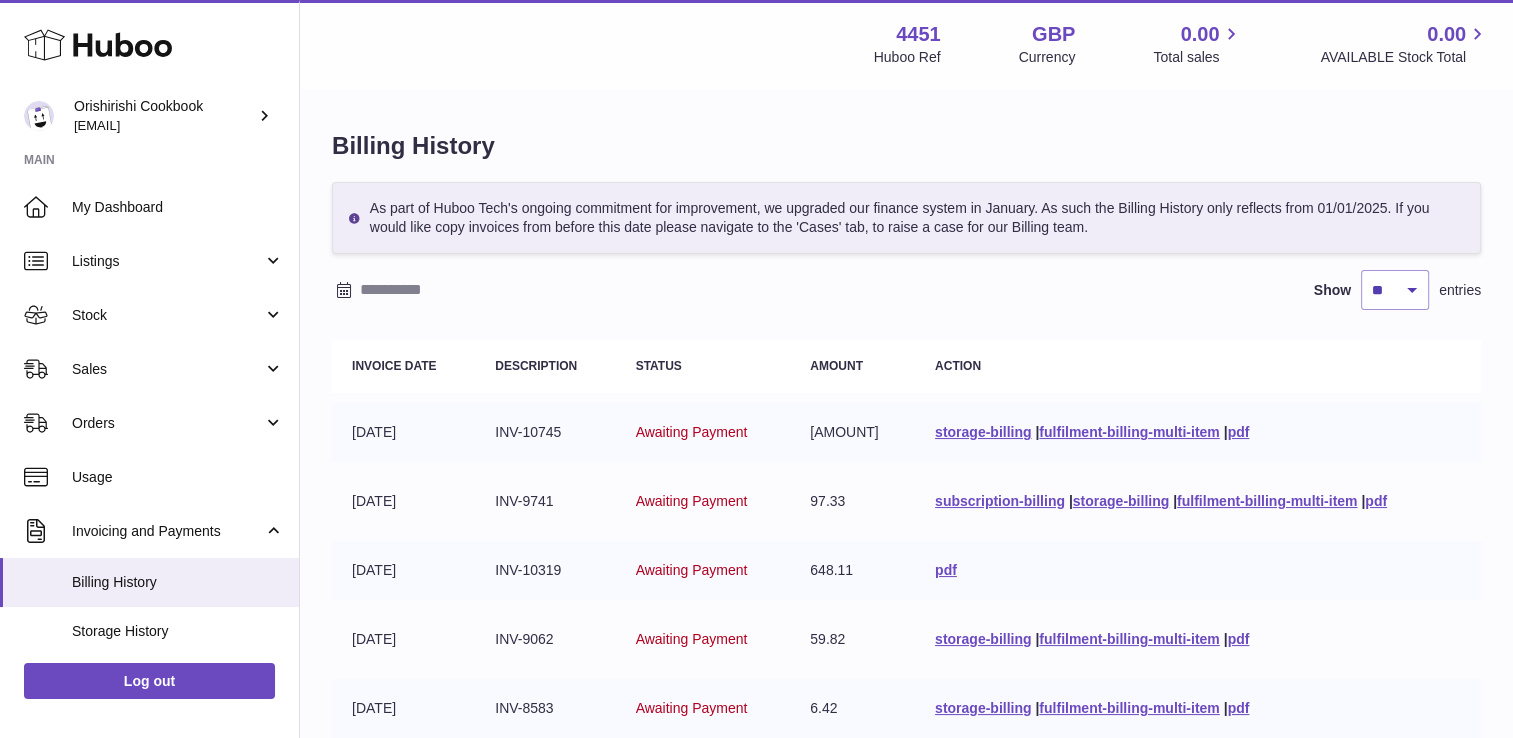 click on "Invoice Date   Description   Status   Amount   Action
07-07-2025
INV-10745
Awaiting Payment
72.03
storage-billing
|
fulfilment-billing-multi-item
|
pdf
01-07-2025
INV-9741
Awaiting Payment
97.33
subscription-billing
|
storage-billing
|
fulfilment-billing-multi-item
|
pdf
30-06-2025
INV-10319
Awaiting Payment
648.11
|   |" at bounding box center (906, 711) 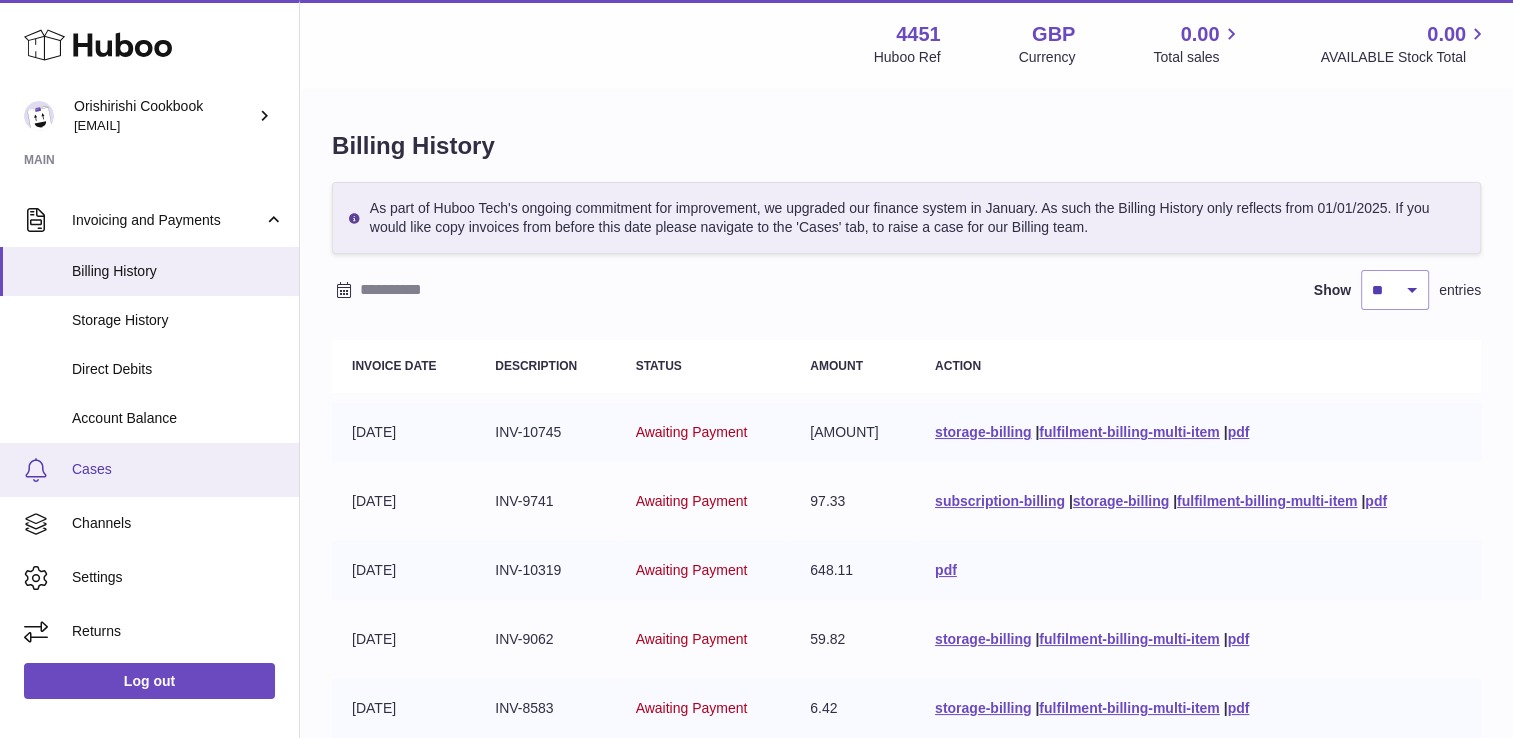 click on "Cases" at bounding box center [178, 469] 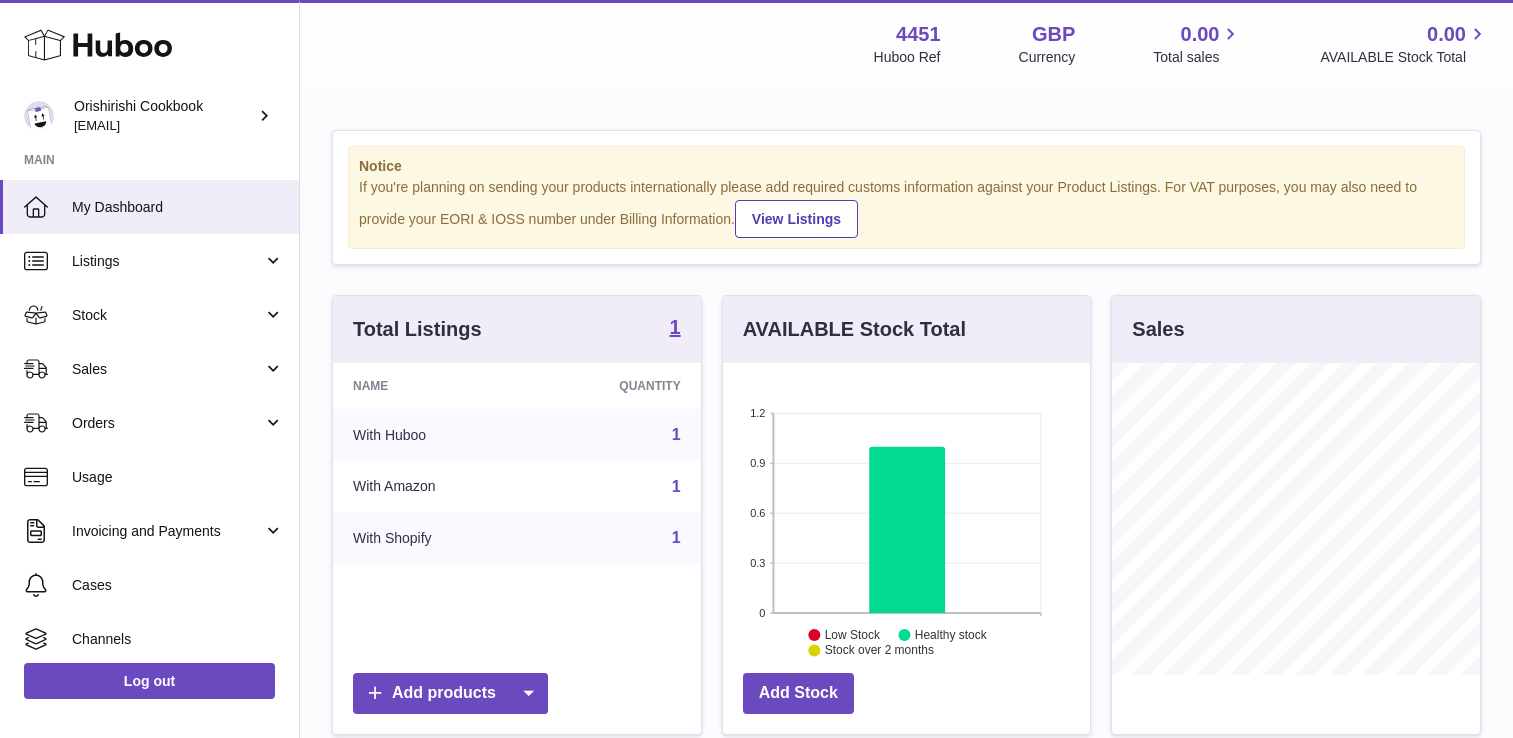 scroll, scrollTop: 0, scrollLeft: 0, axis: both 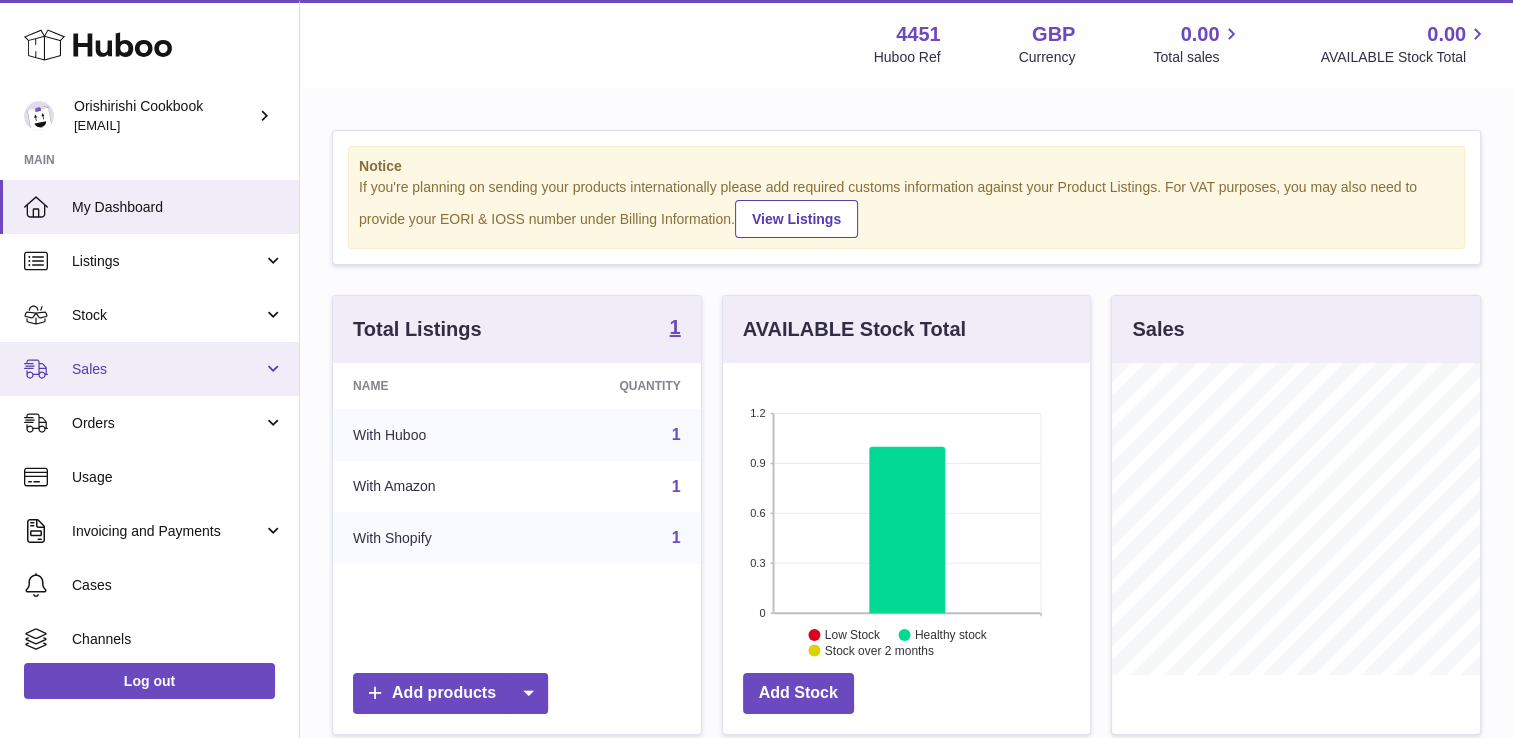 click on "Sales" at bounding box center (167, 369) 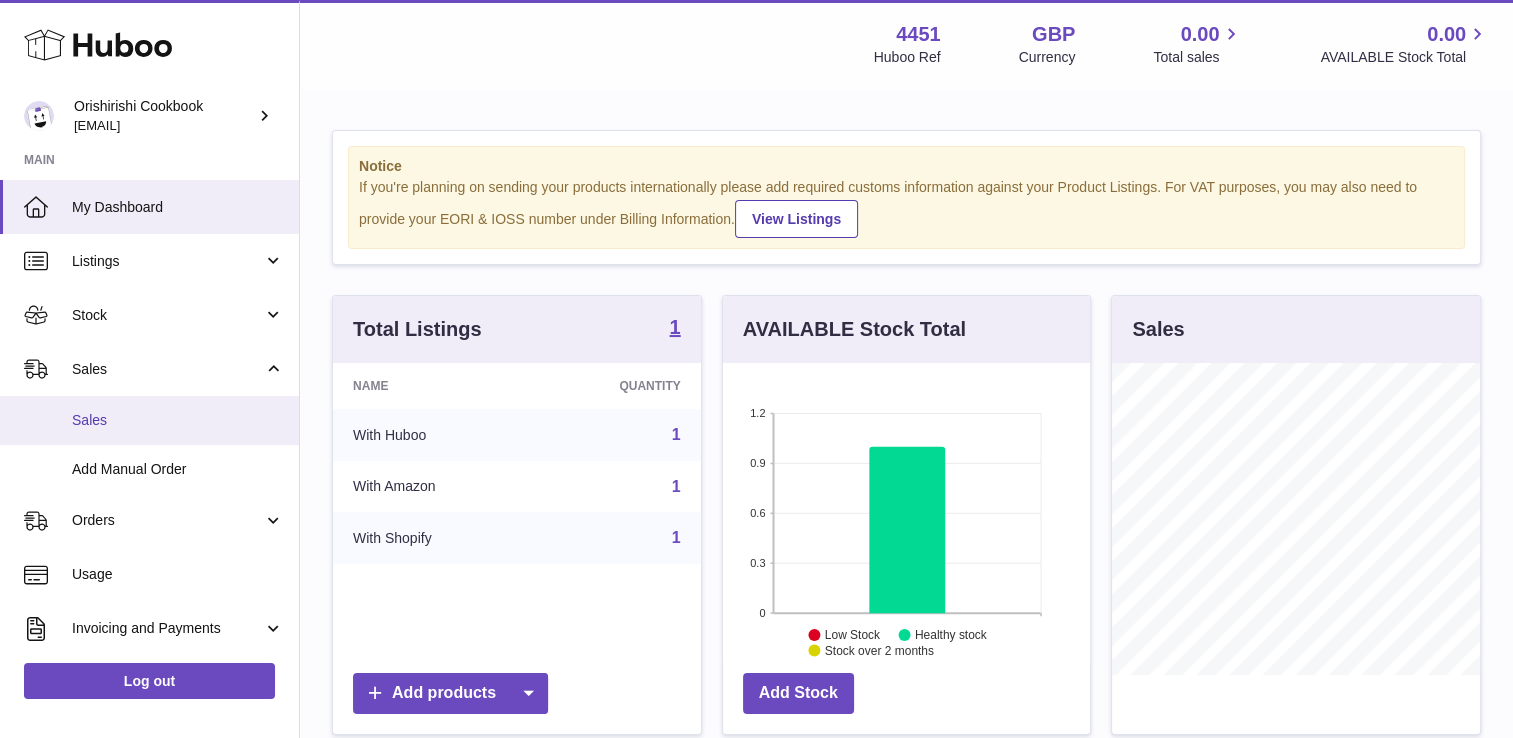 click on "Sales" at bounding box center [178, 420] 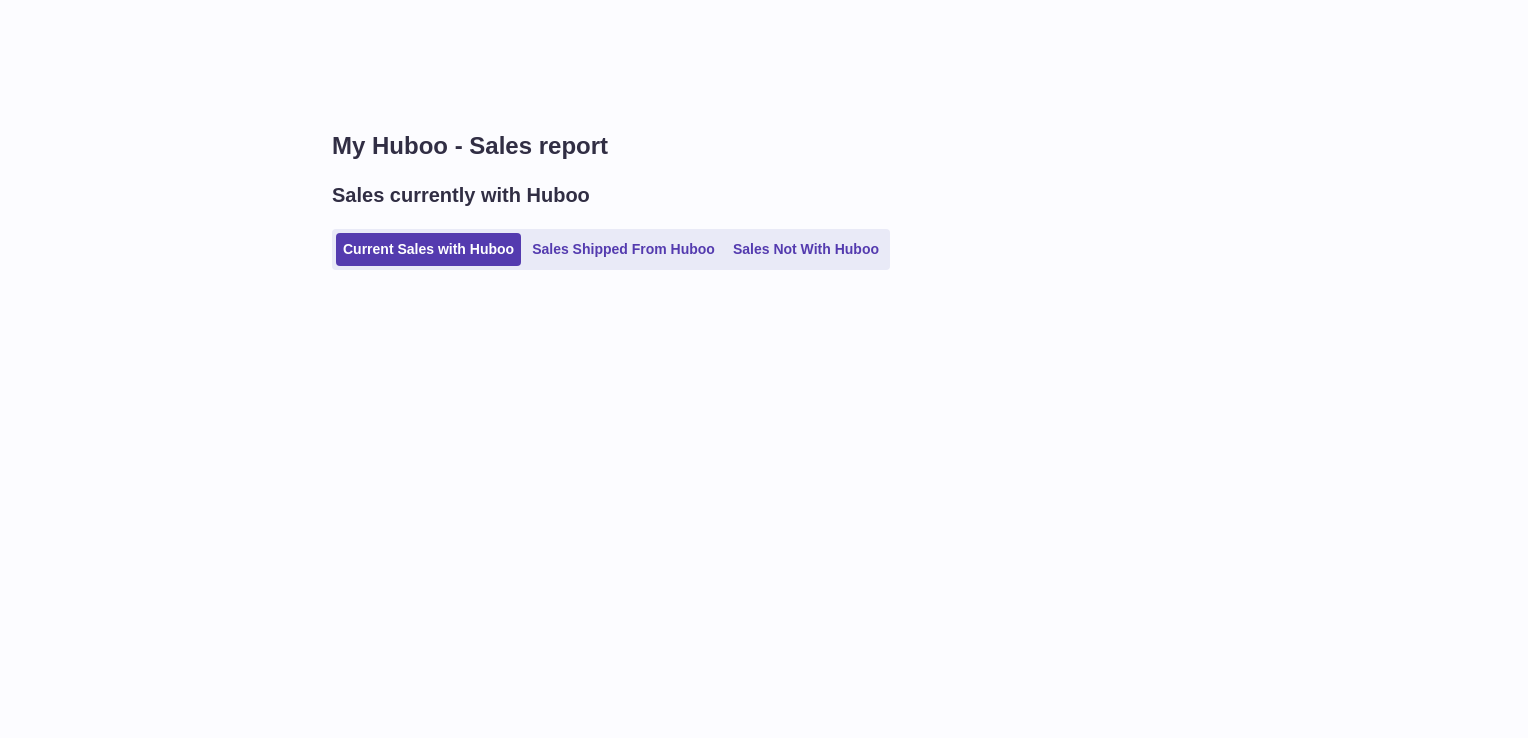 scroll, scrollTop: 0, scrollLeft: 0, axis: both 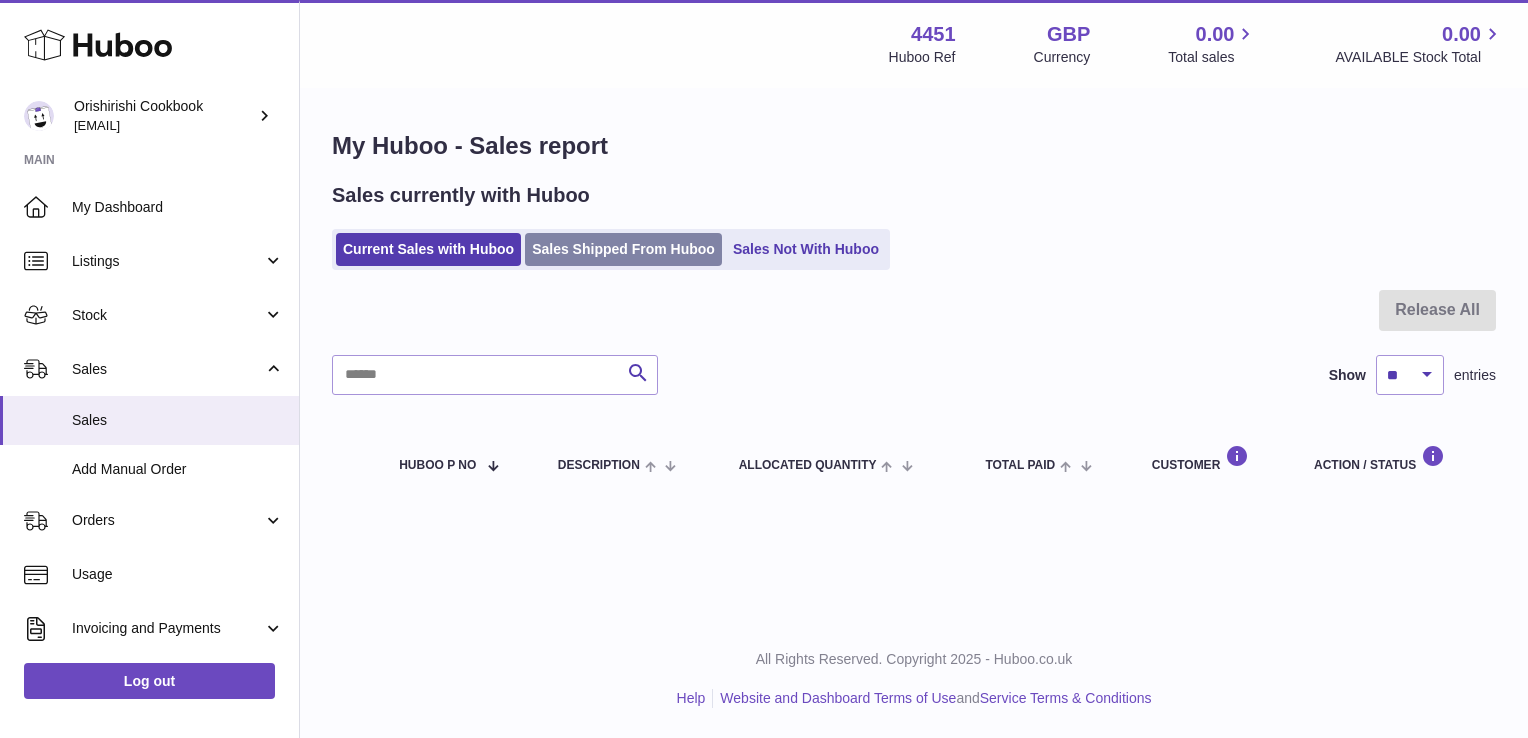 click on "Sales Shipped From Huboo" at bounding box center [623, 249] 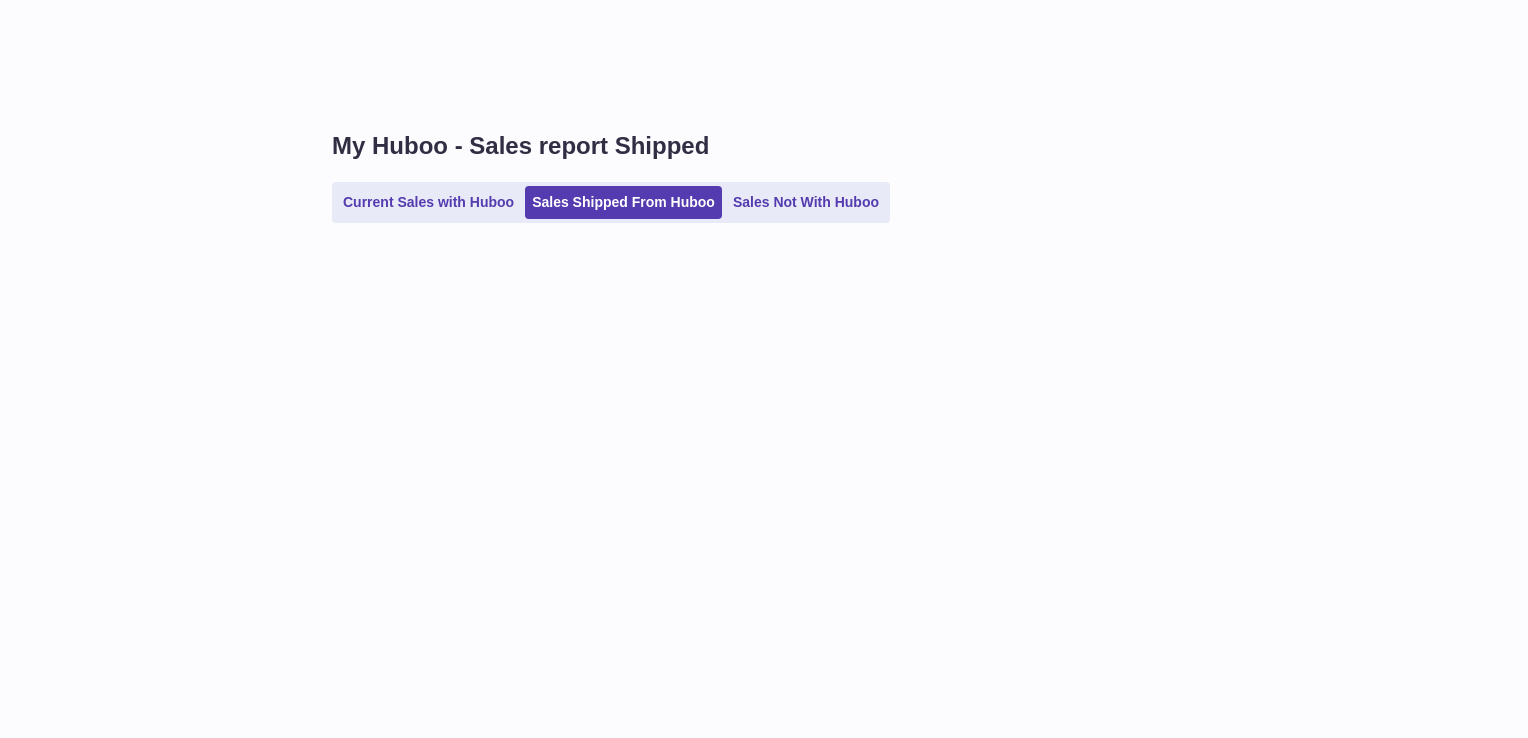 scroll, scrollTop: 0, scrollLeft: 0, axis: both 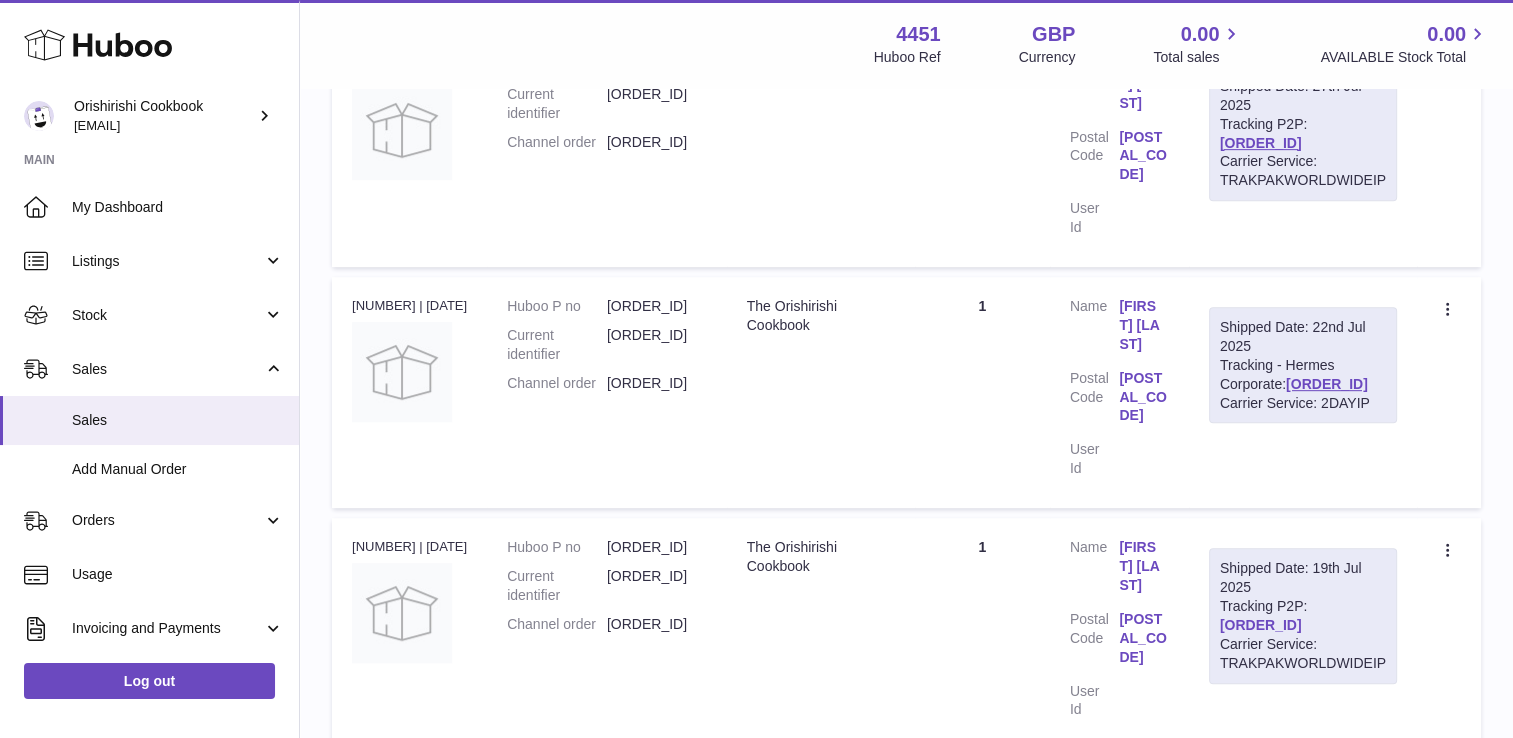 click on "HUB1080GB56649206601" at bounding box center [1261, 625] 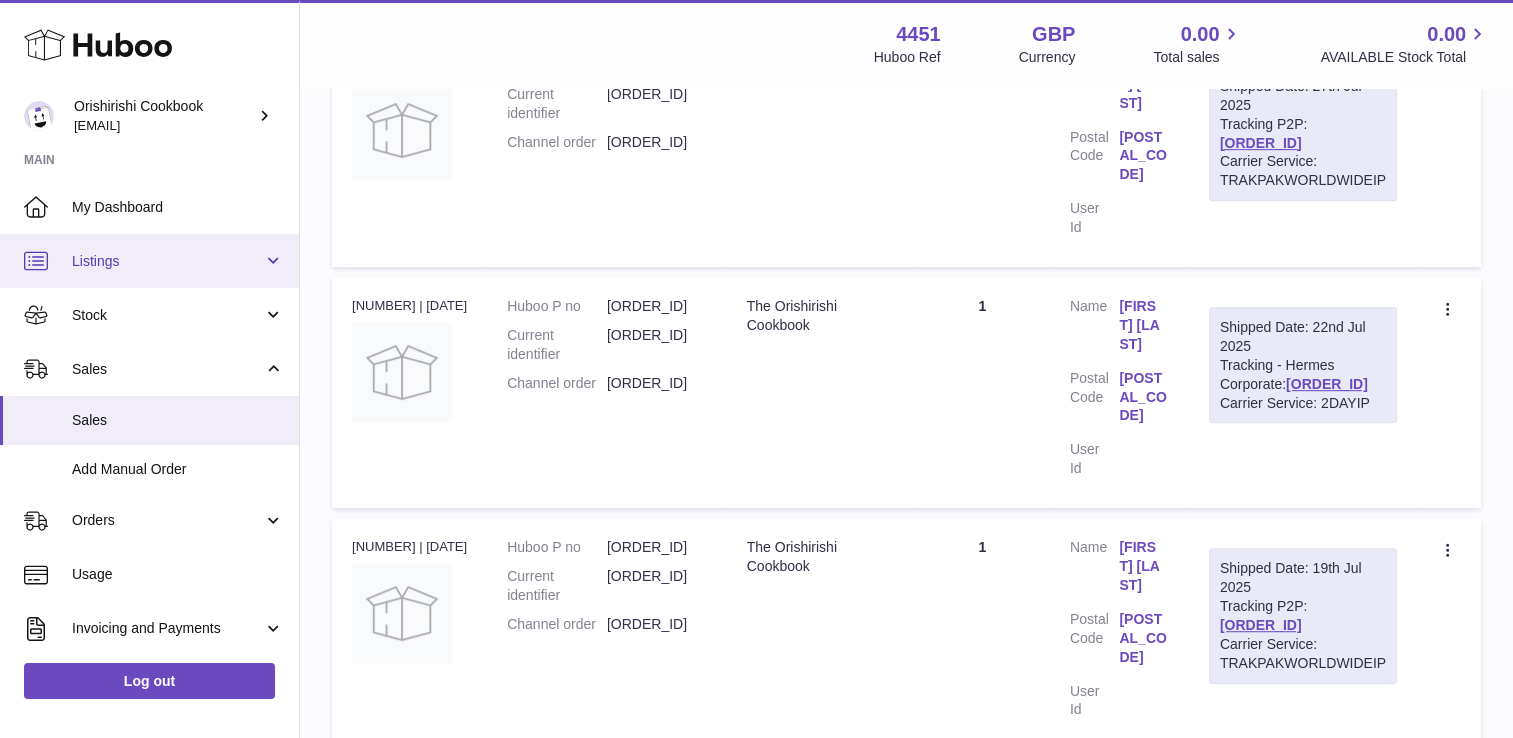 click on "Listings" at bounding box center (167, 261) 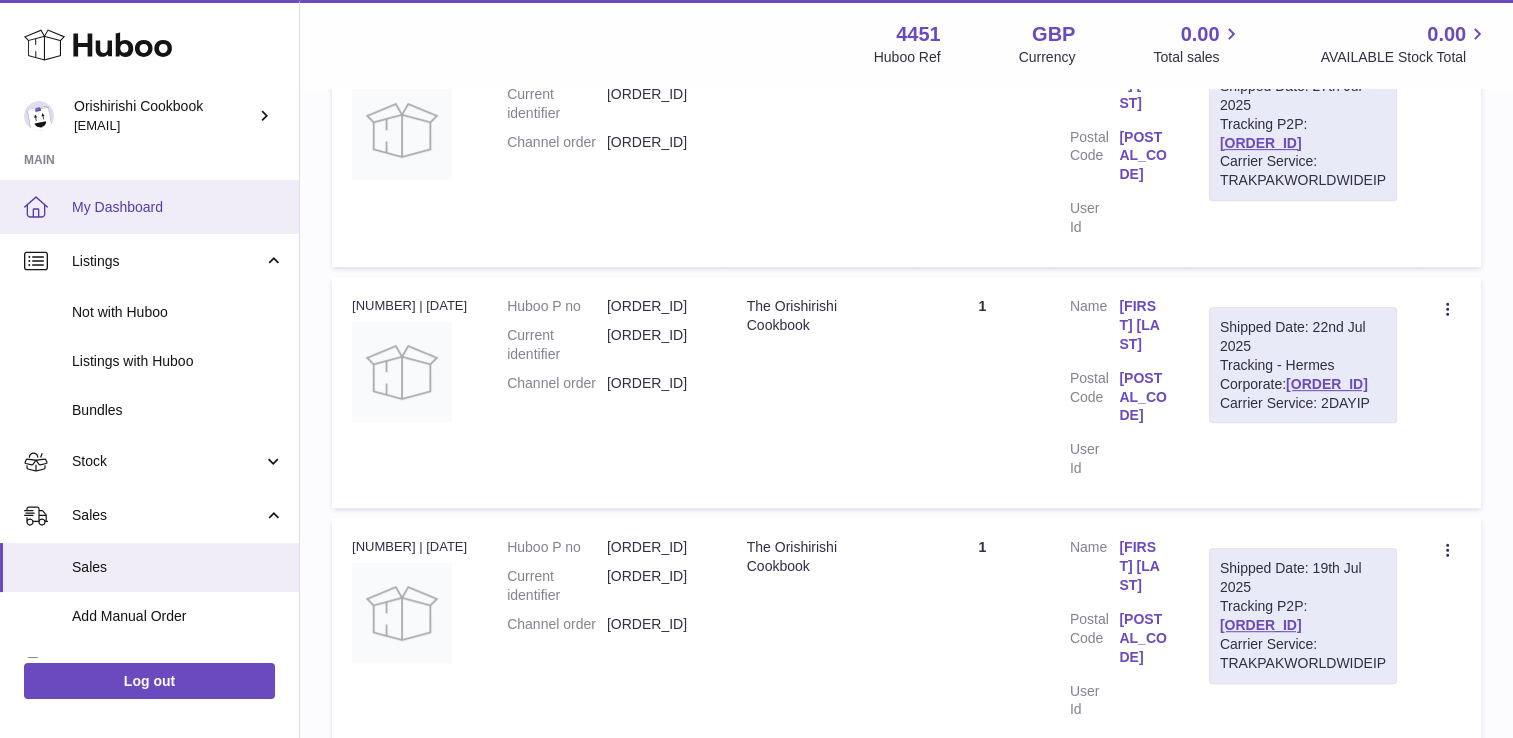 click on "My Dashboard" at bounding box center (178, 207) 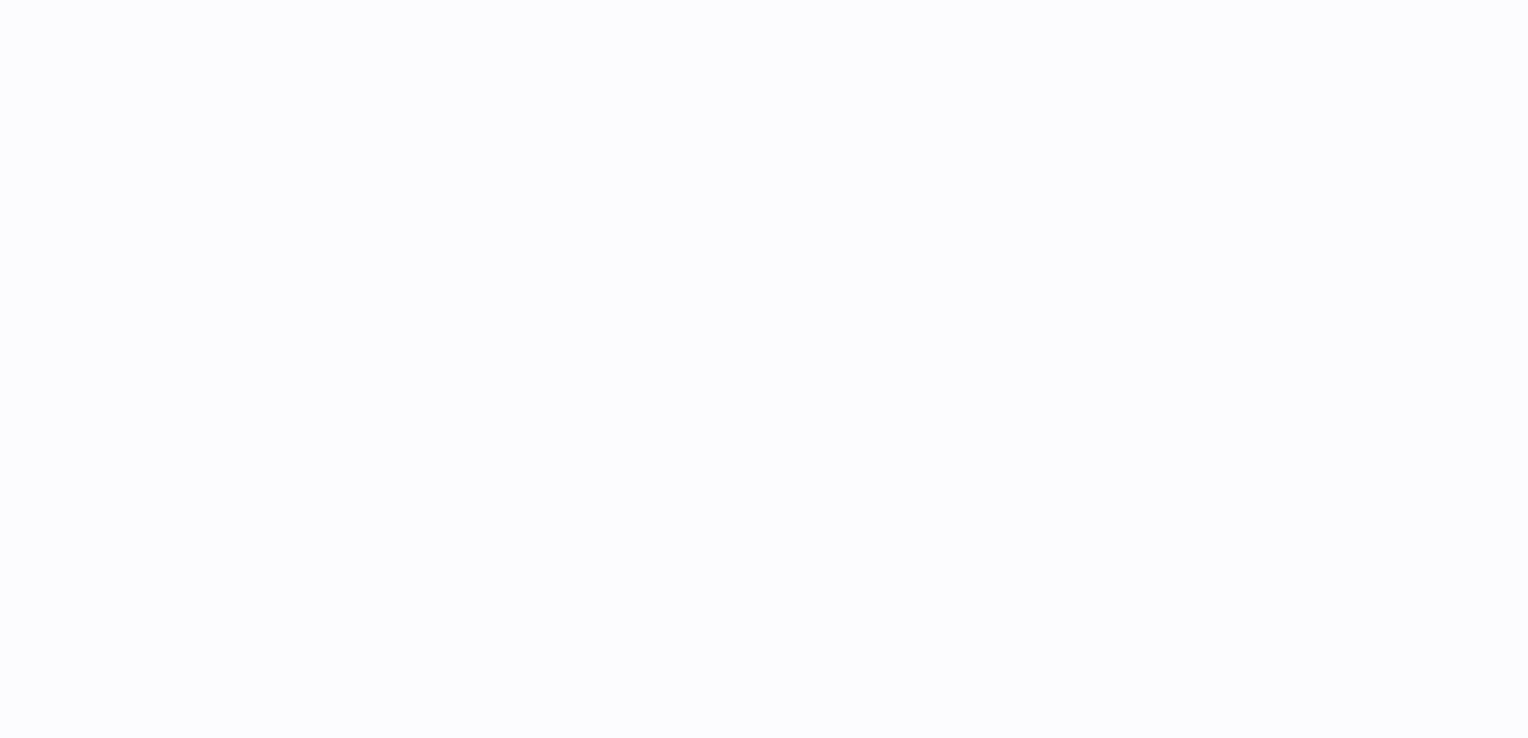scroll, scrollTop: 0, scrollLeft: 0, axis: both 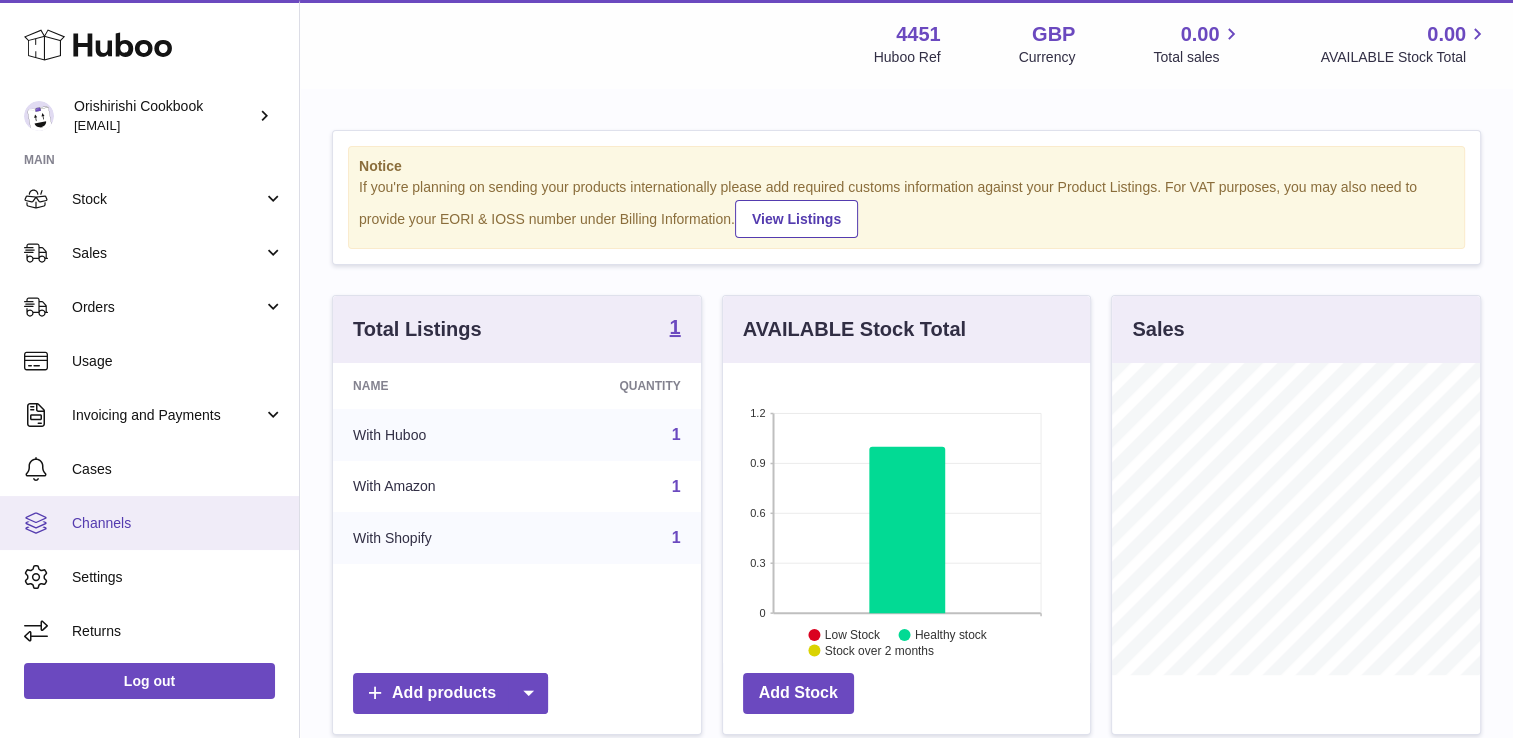 click on "Channels" at bounding box center (149, 523) 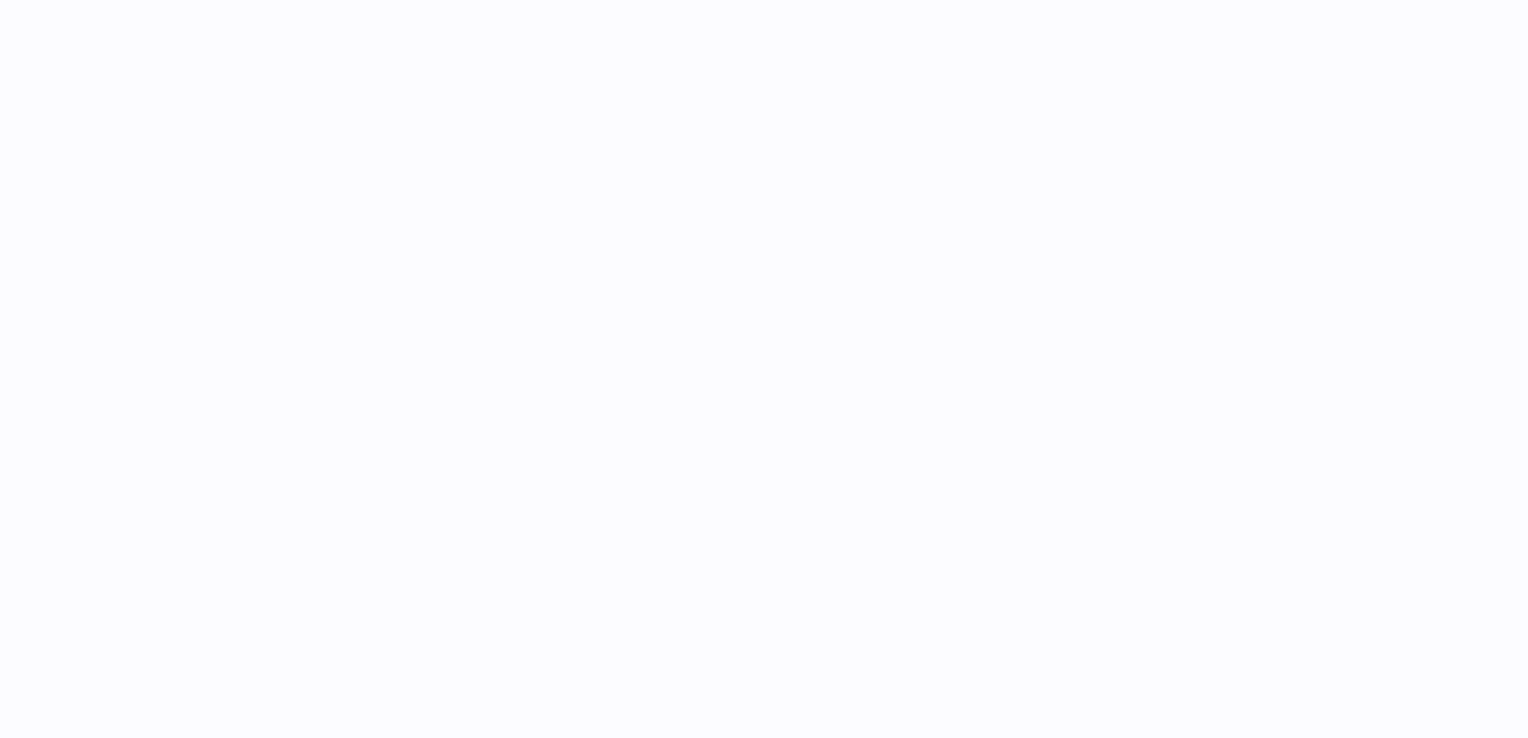 scroll, scrollTop: 0, scrollLeft: 0, axis: both 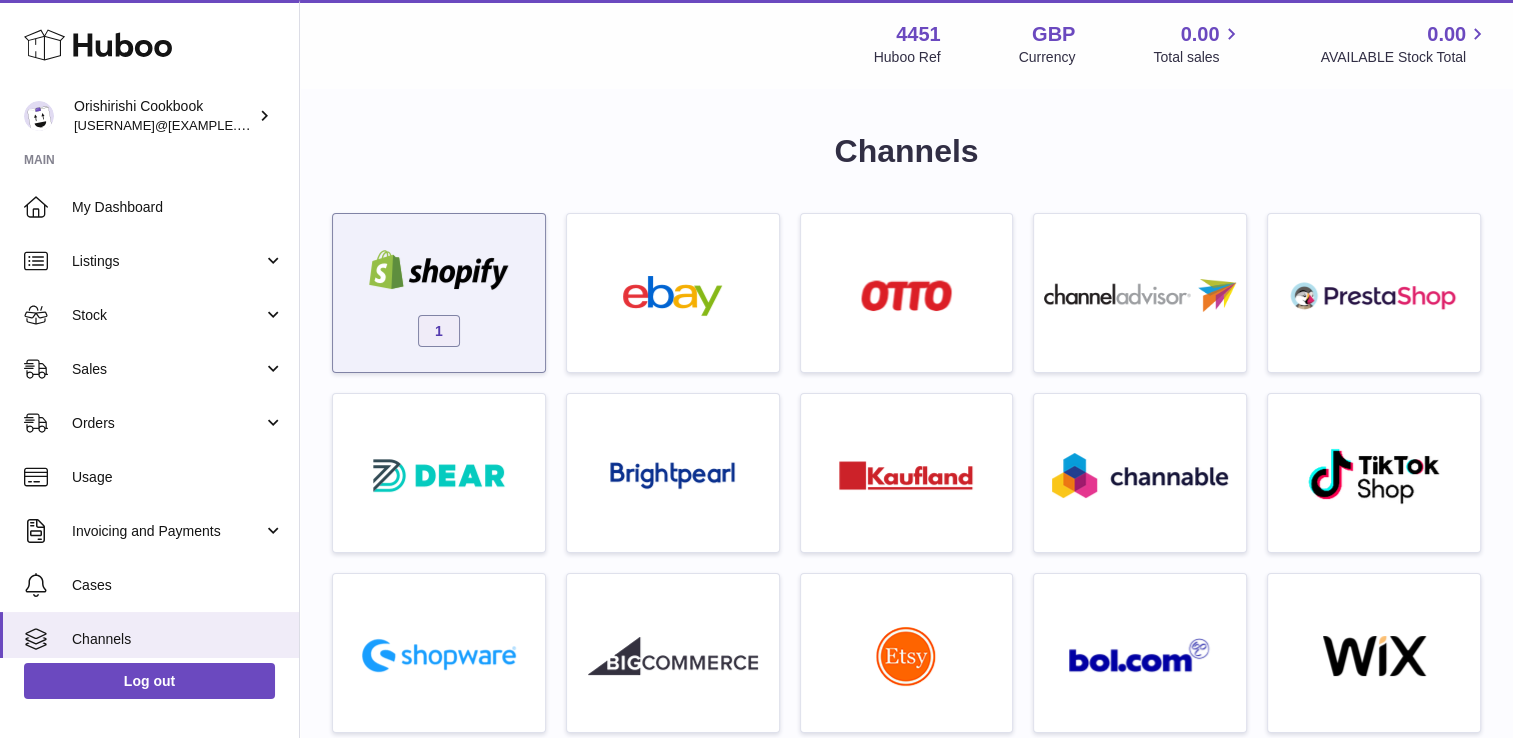 click at bounding box center (439, 272) 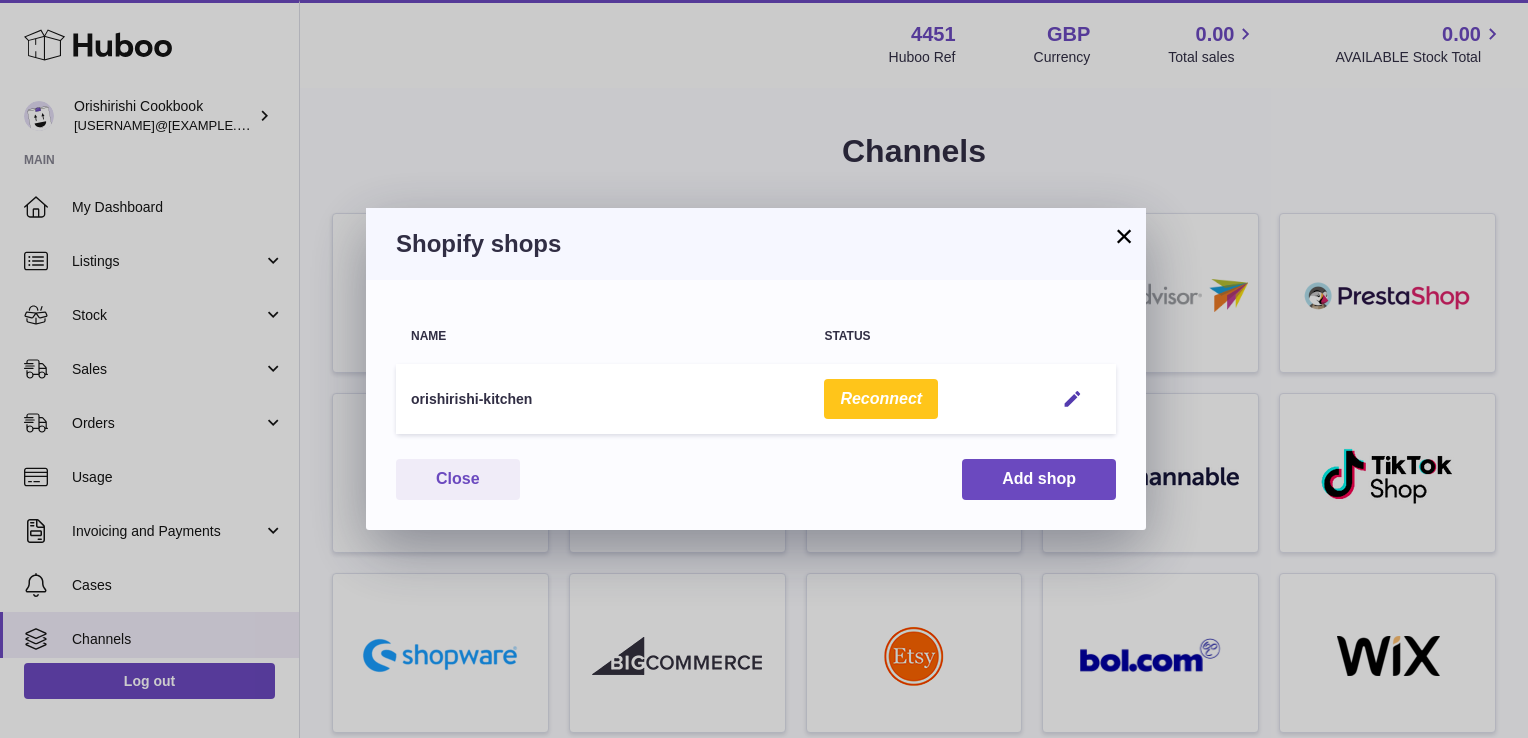 click on "×" at bounding box center [1124, 236] 